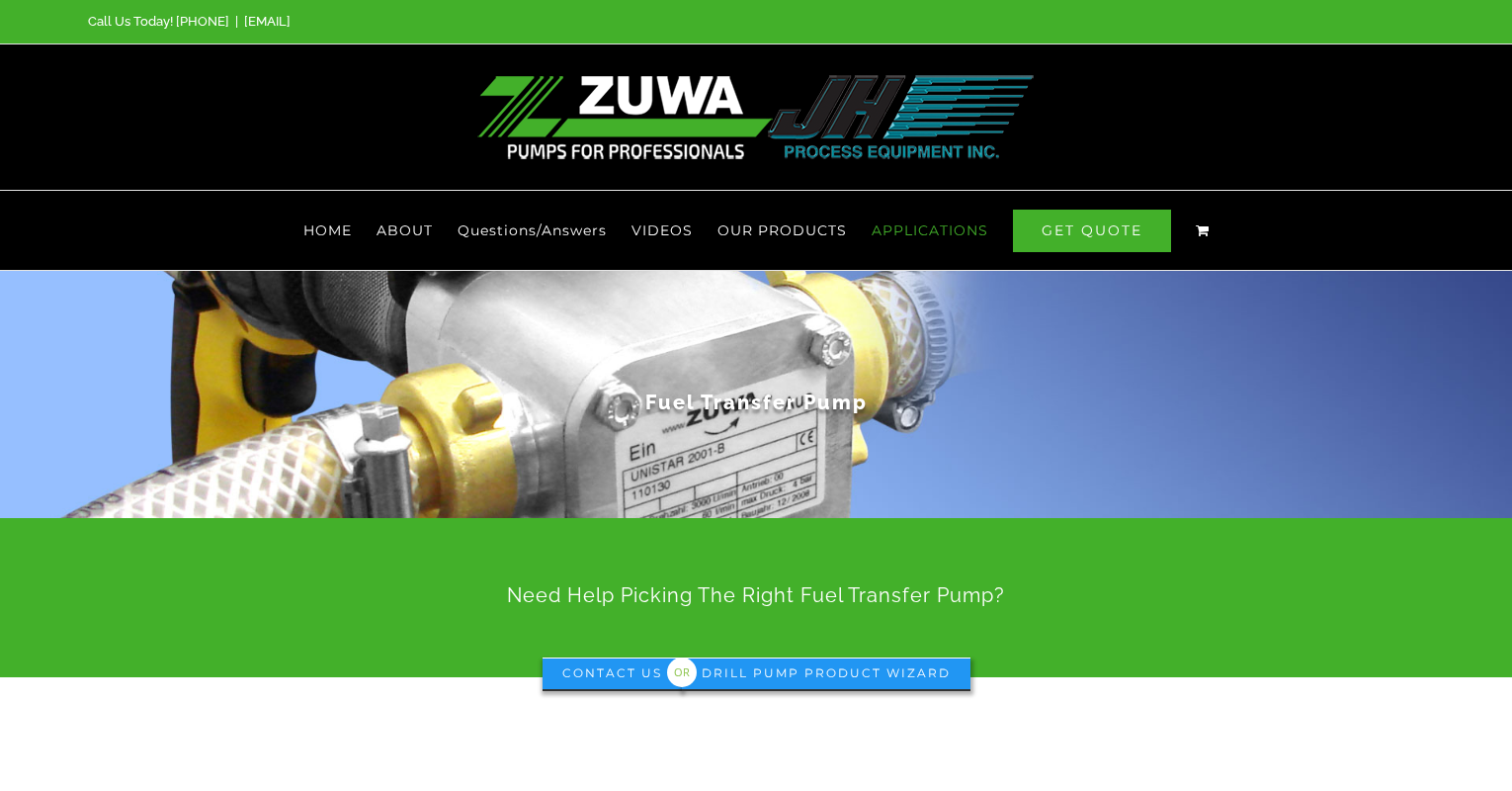 scroll, scrollTop: 1973, scrollLeft: 0, axis: vertical 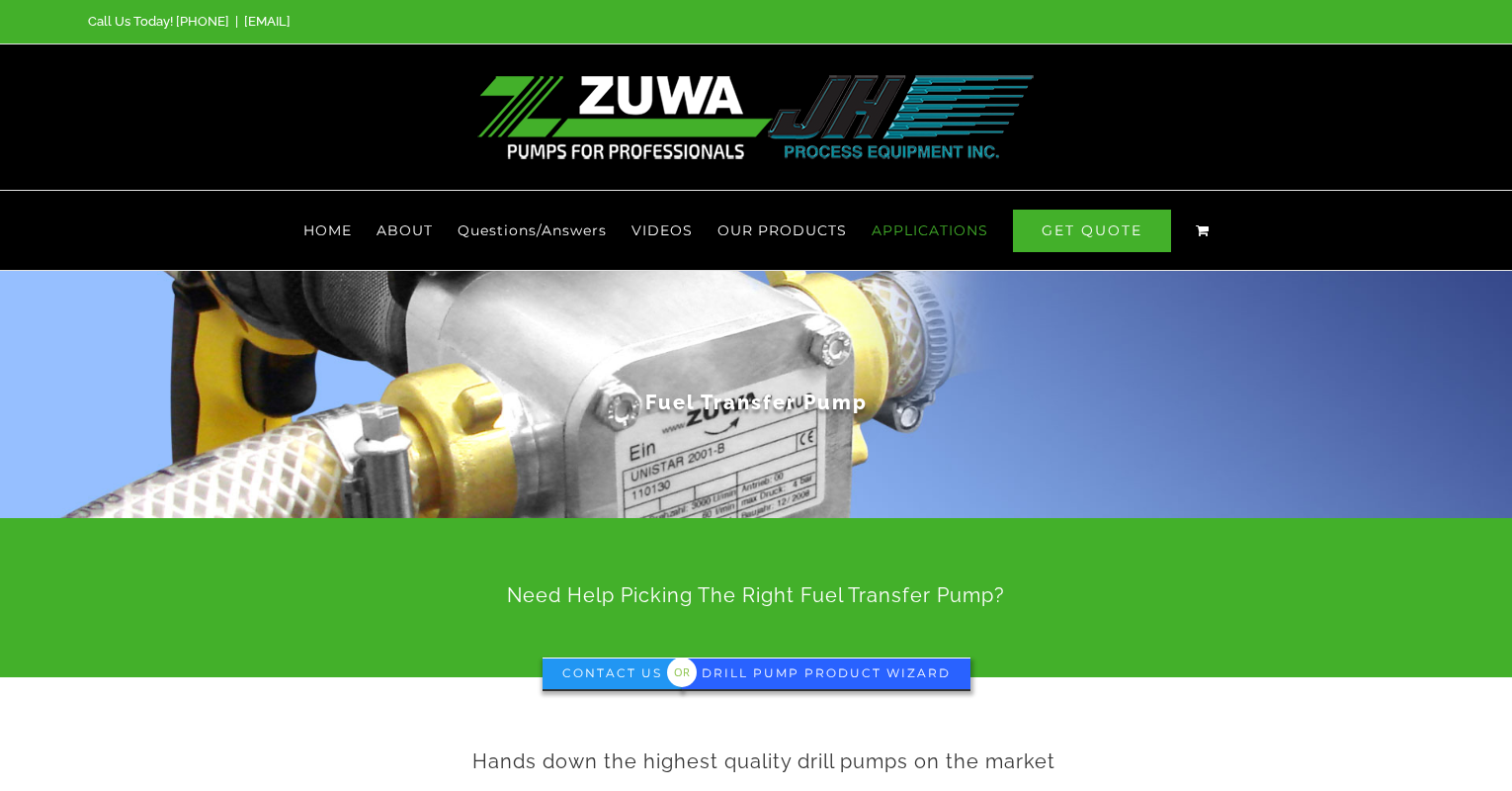 click on "Drill Pump Product Wizard" at bounding box center (826, 673) 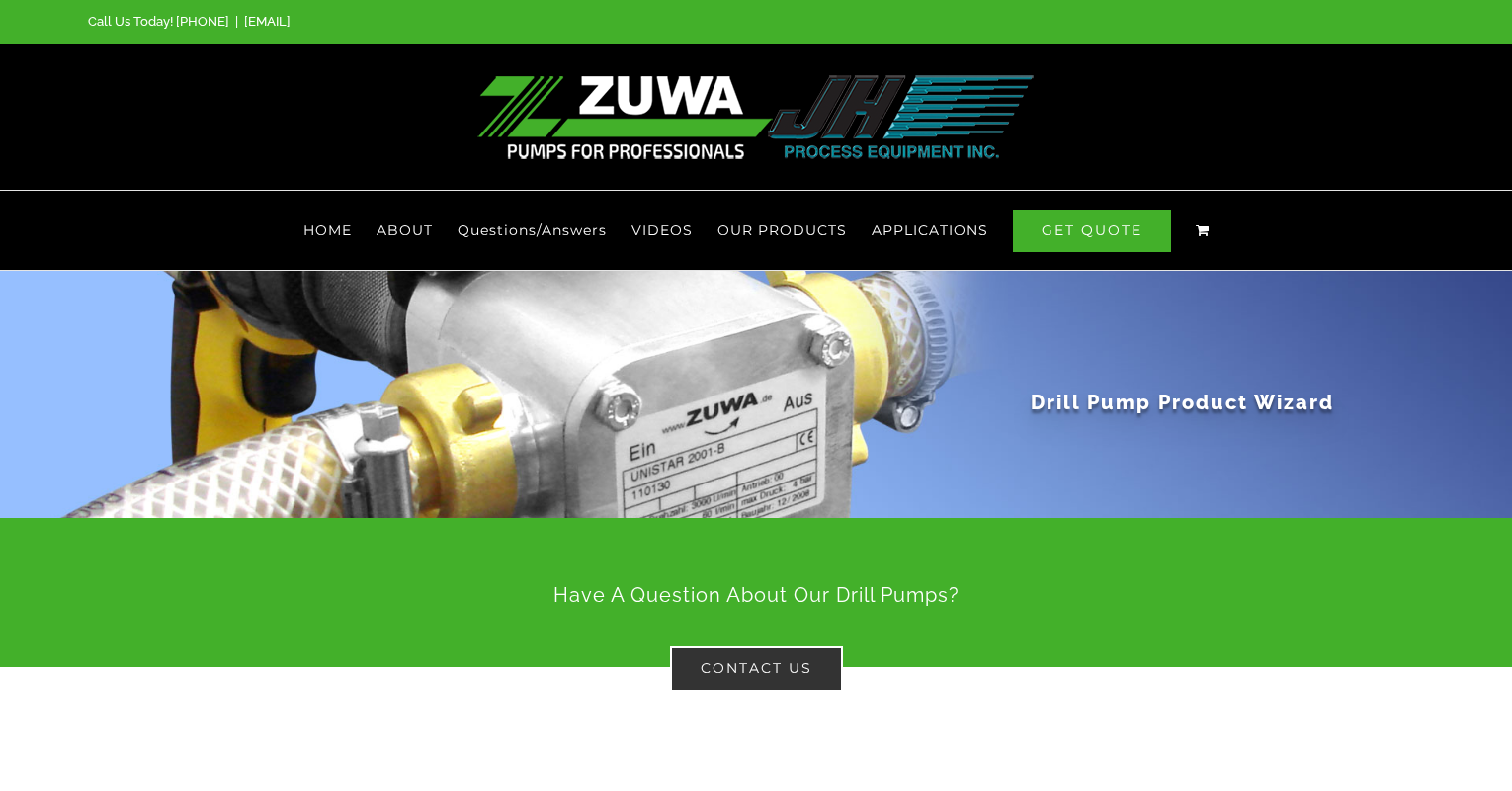 scroll, scrollTop: 0, scrollLeft: 0, axis: both 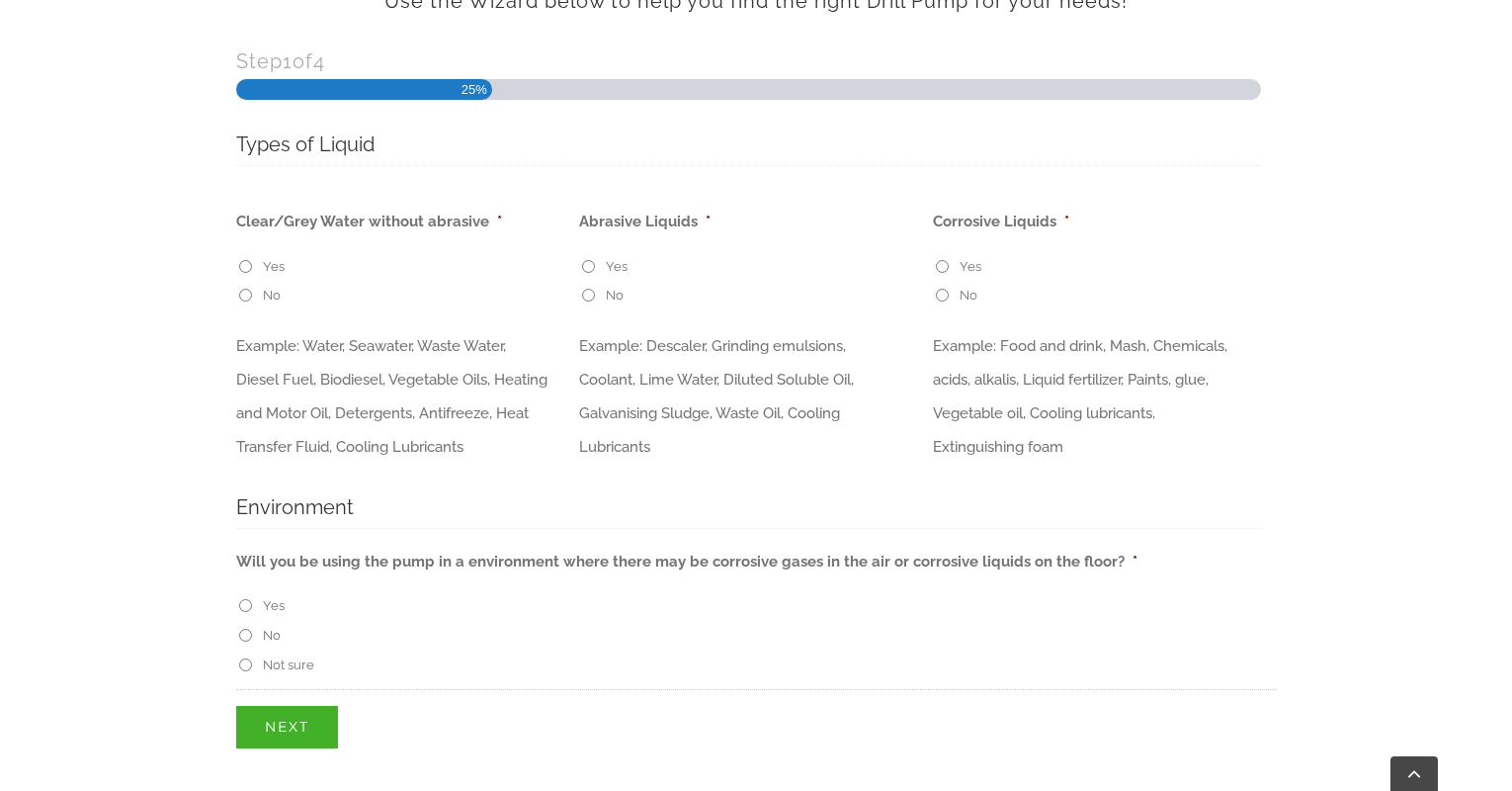 click on "Yes" at bounding box center (942, 266) 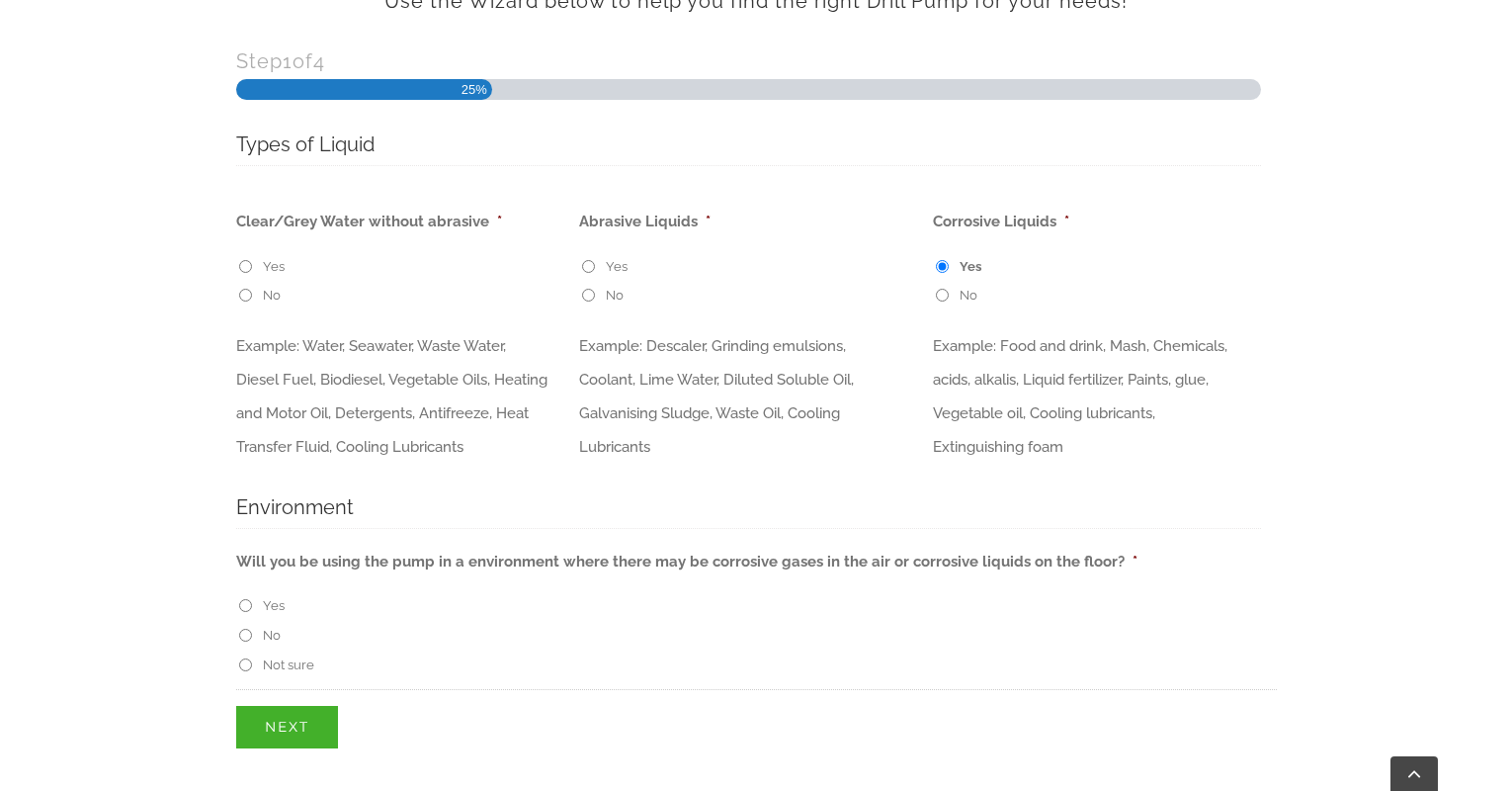 click on "No" at bounding box center [272, 636] 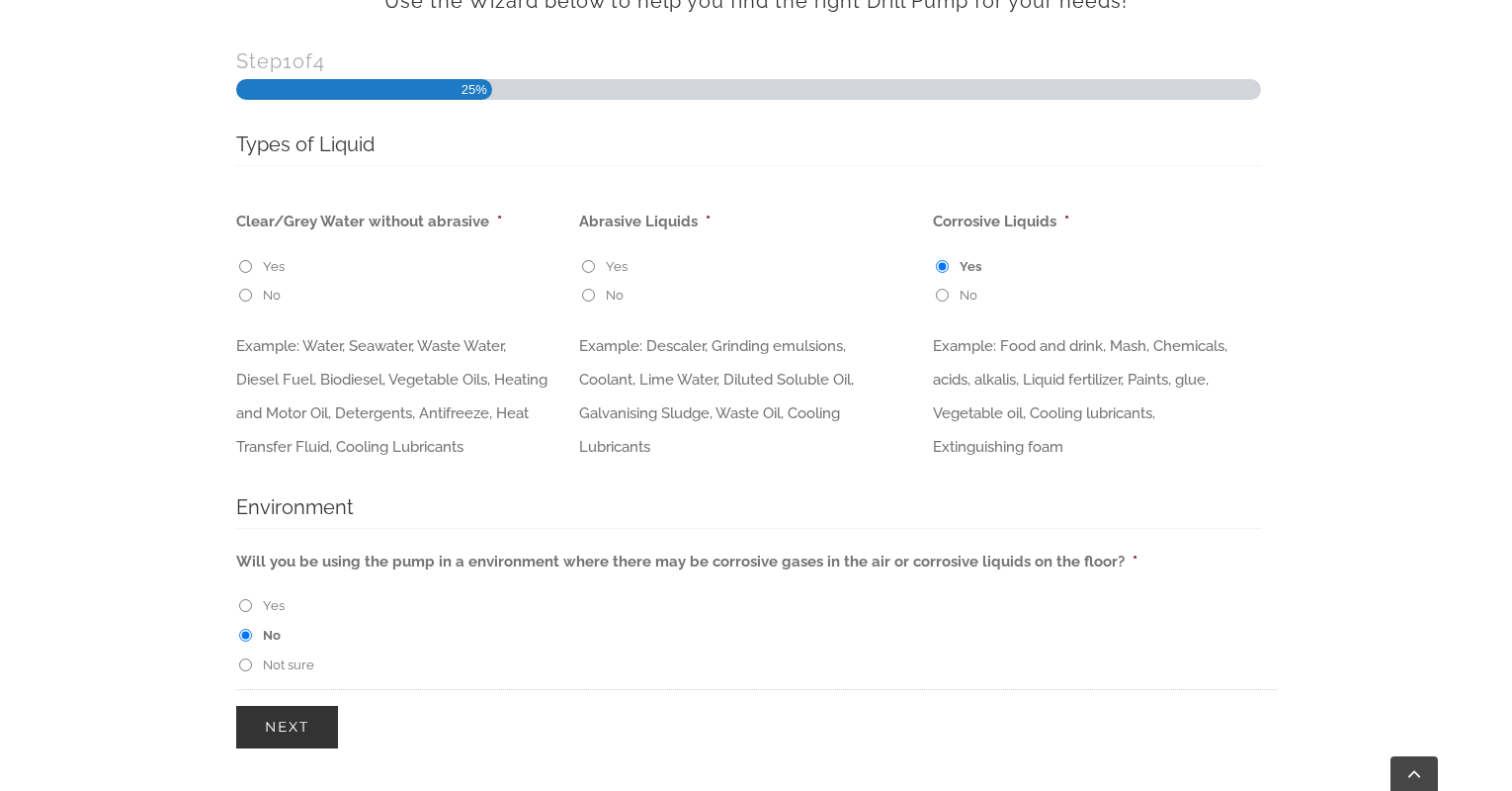click on "Next" at bounding box center [287, 727] 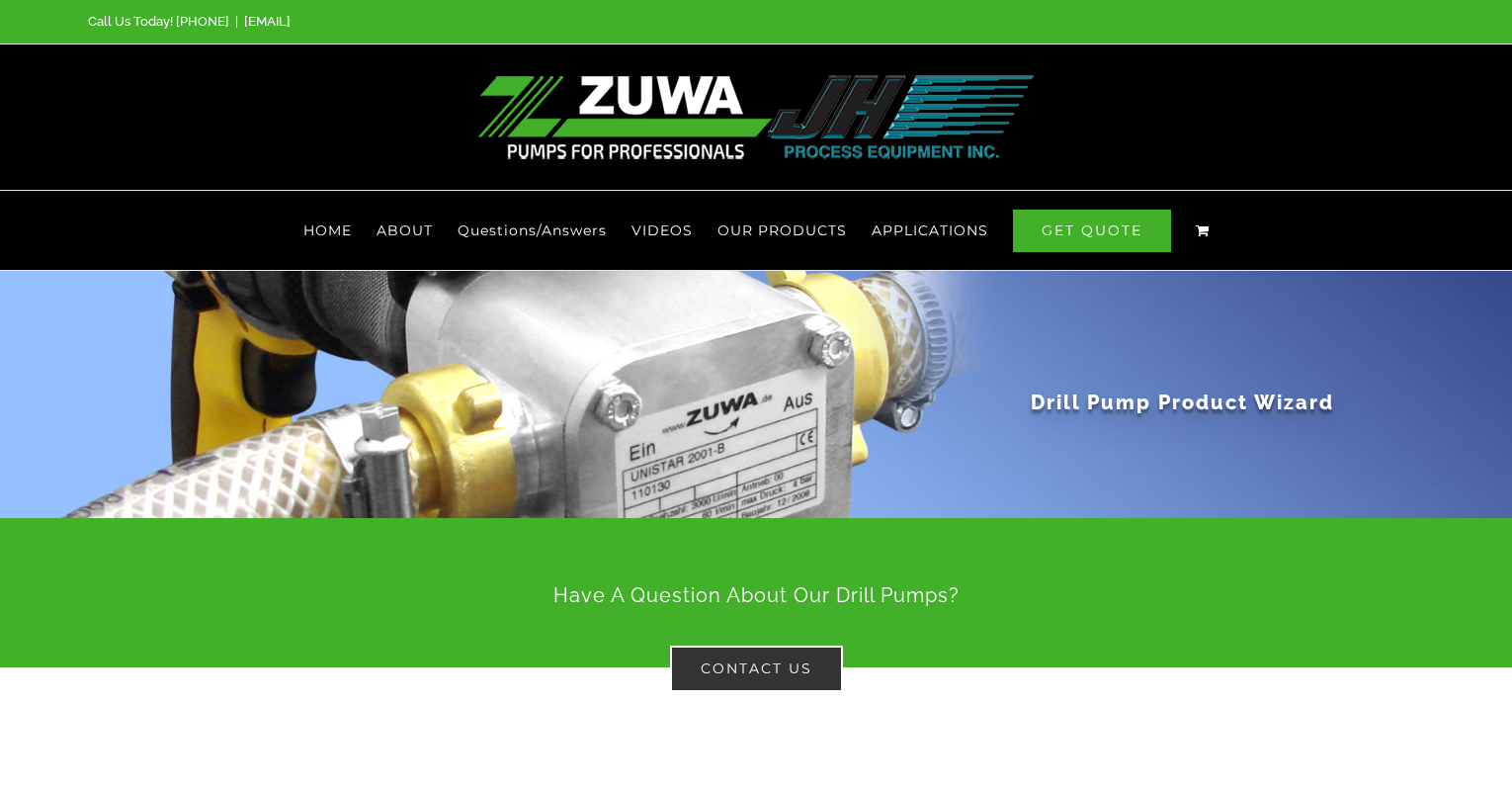 scroll, scrollTop: 825, scrollLeft: 0, axis: vertical 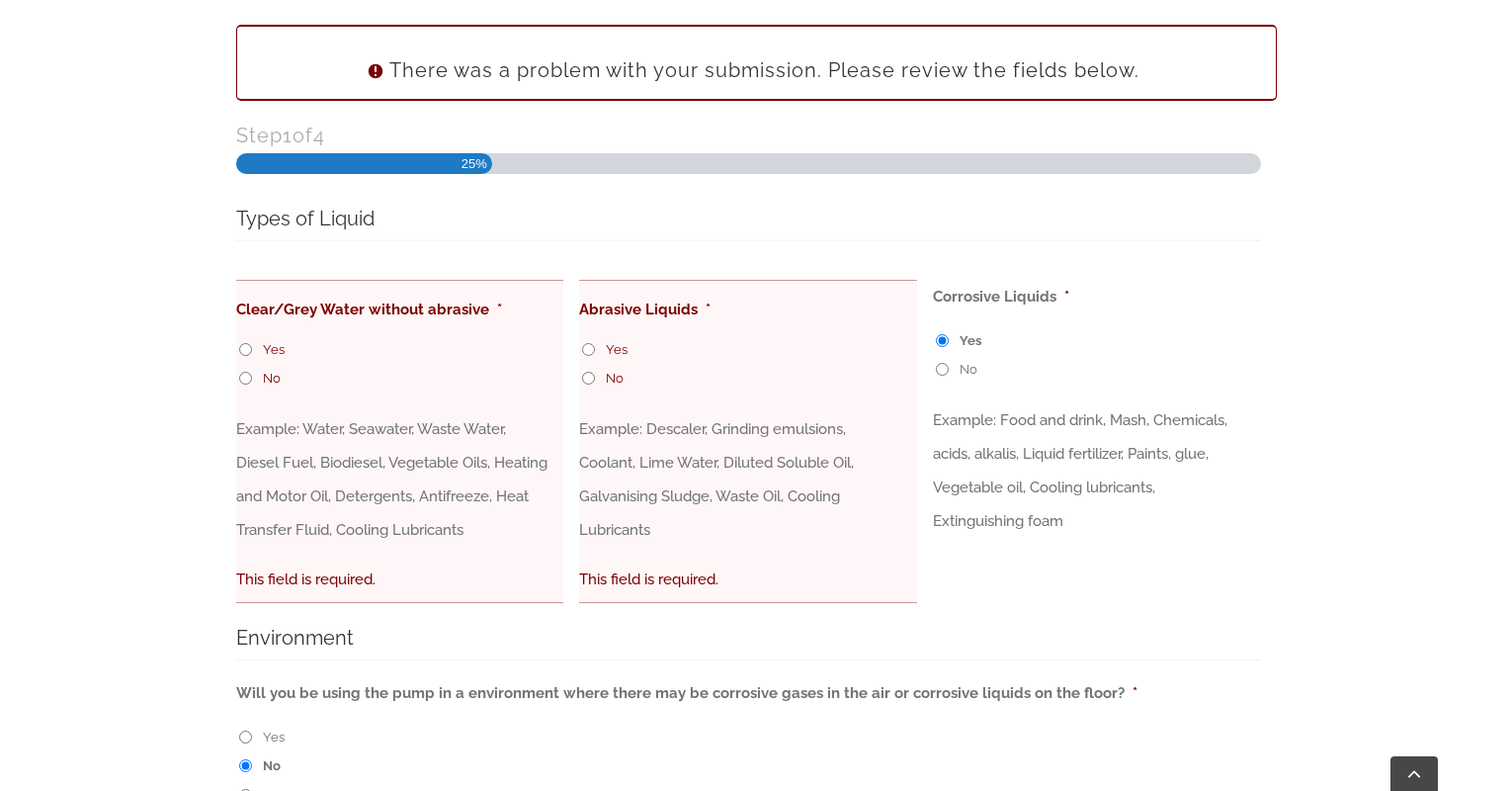 click on "Yes" at bounding box center (407, 349) 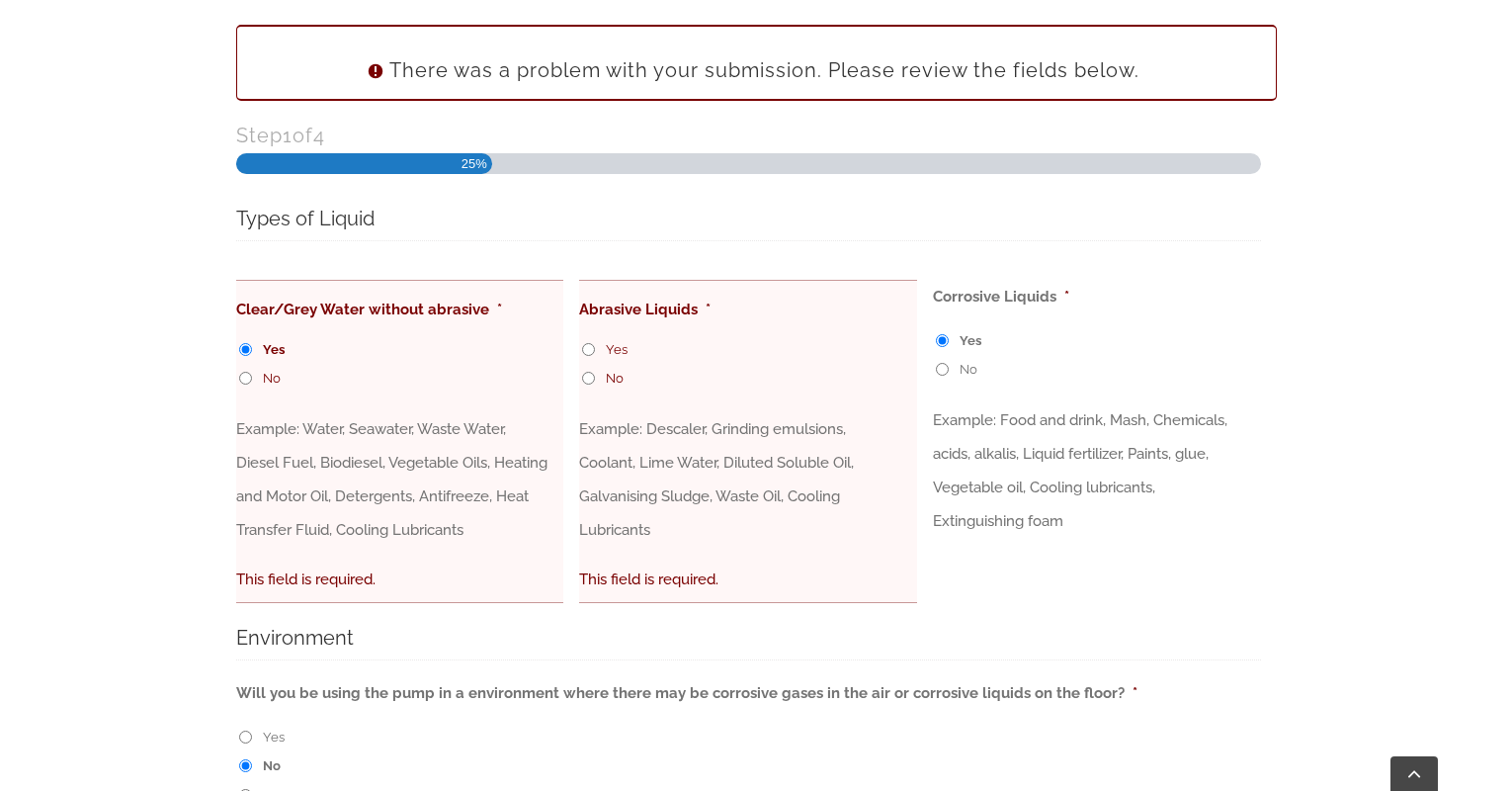 click on "No" at bounding box center (588, 378) 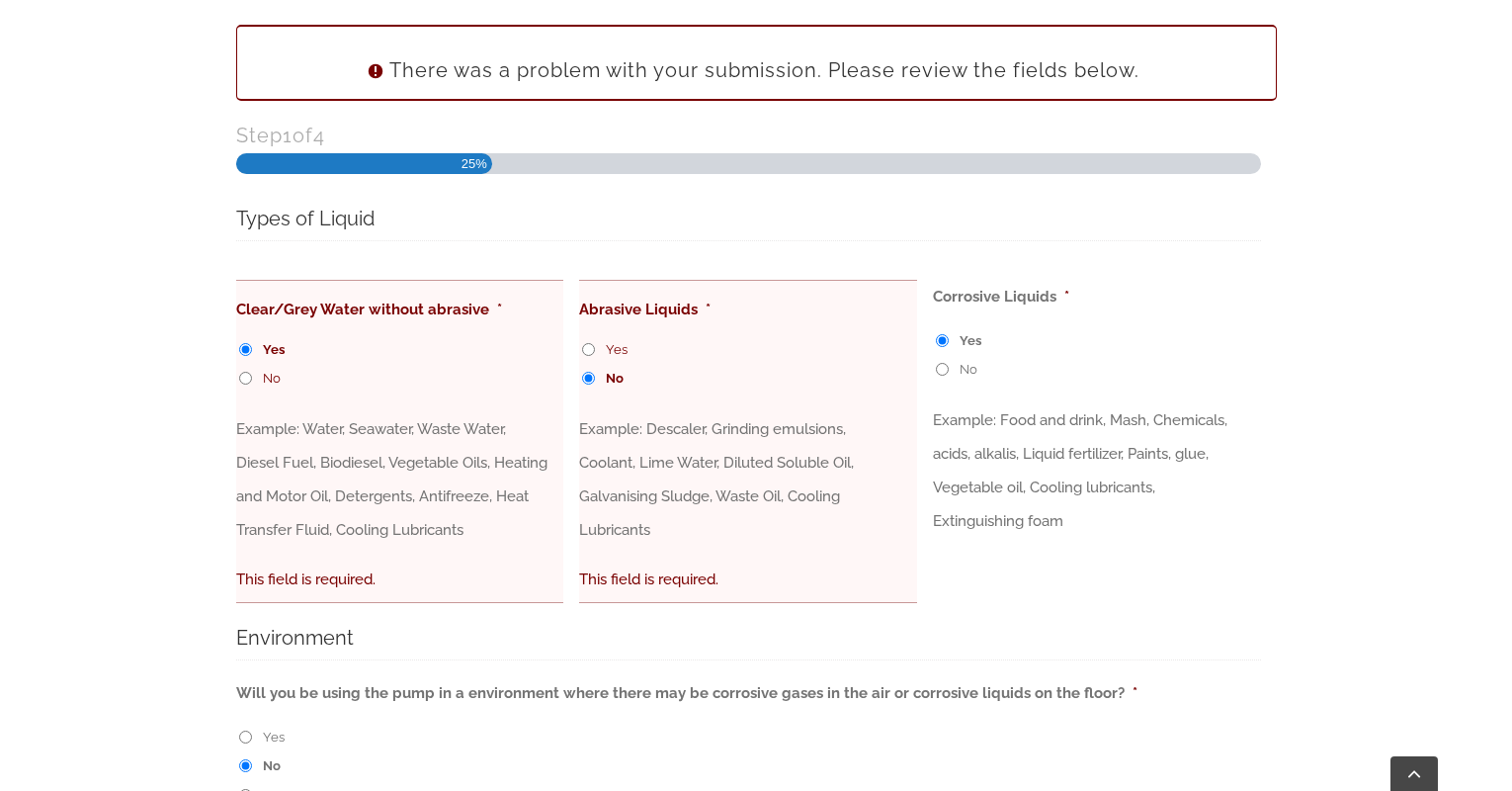 scroll, scrollTop: 1176, scrollLeft: 0, axis: vertical 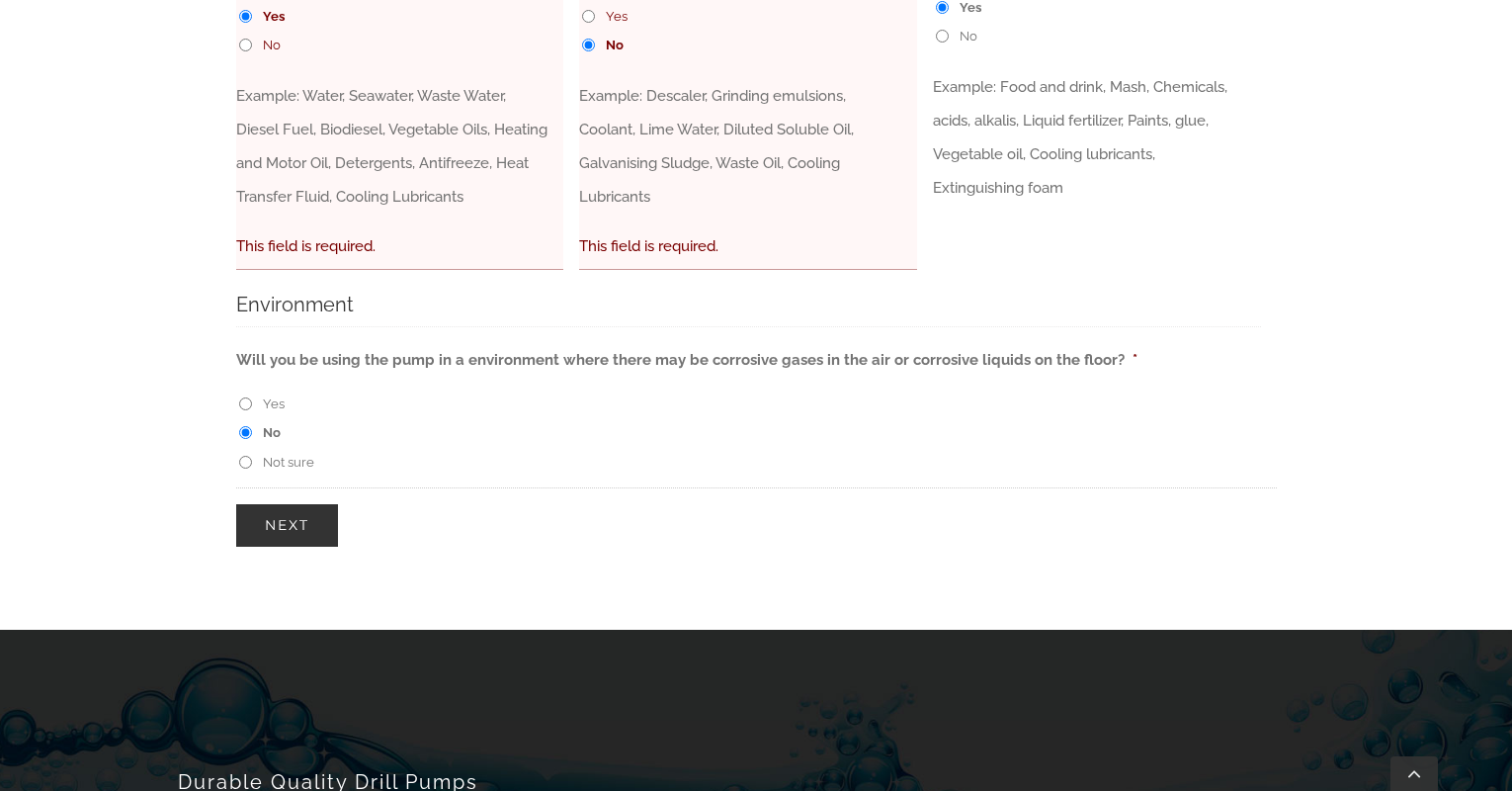 click on "Next" at bounding box center (287, 525) 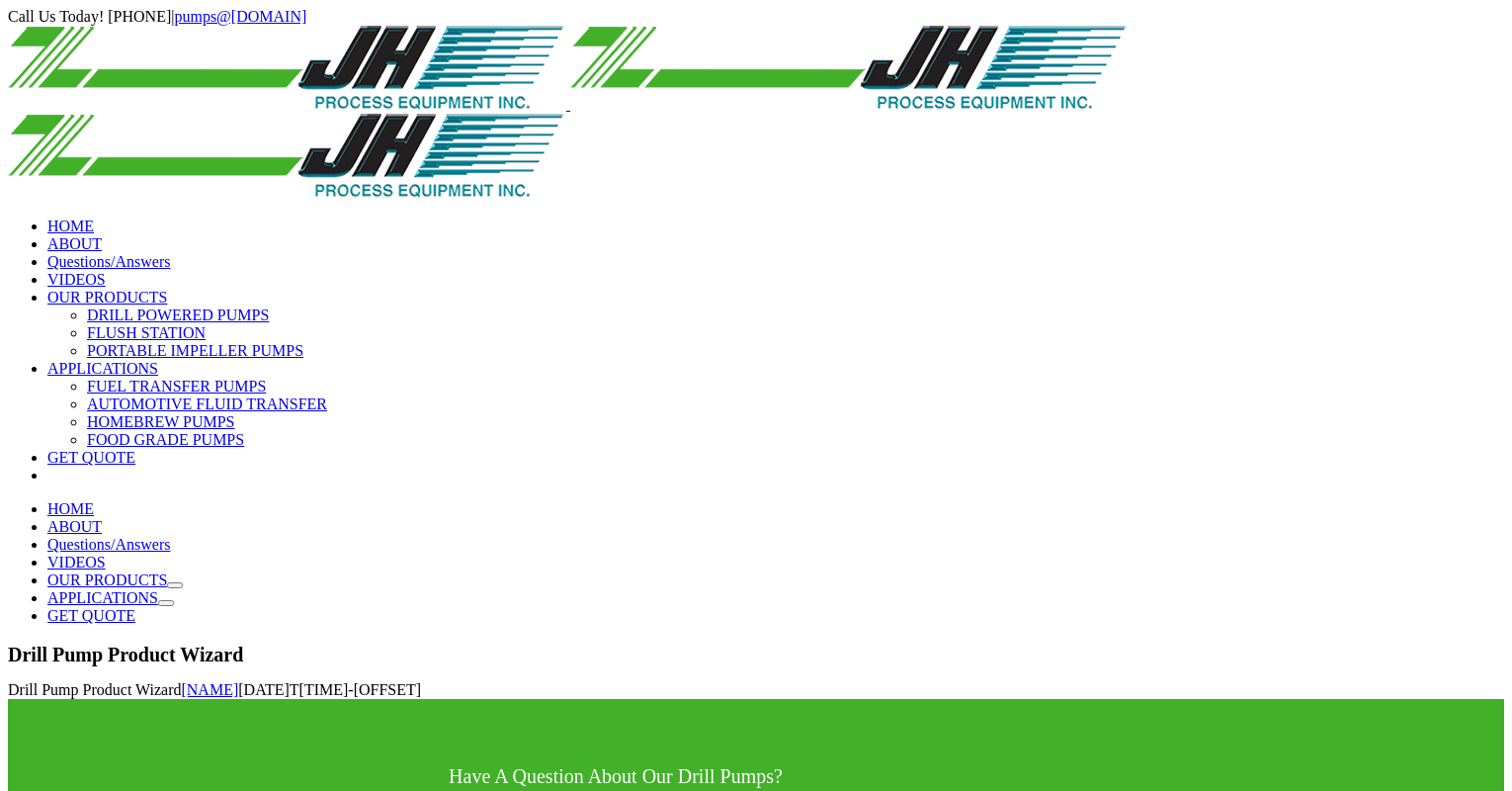 scroll, scrollTop: 825, scrollLeft: 0, axis: vertical 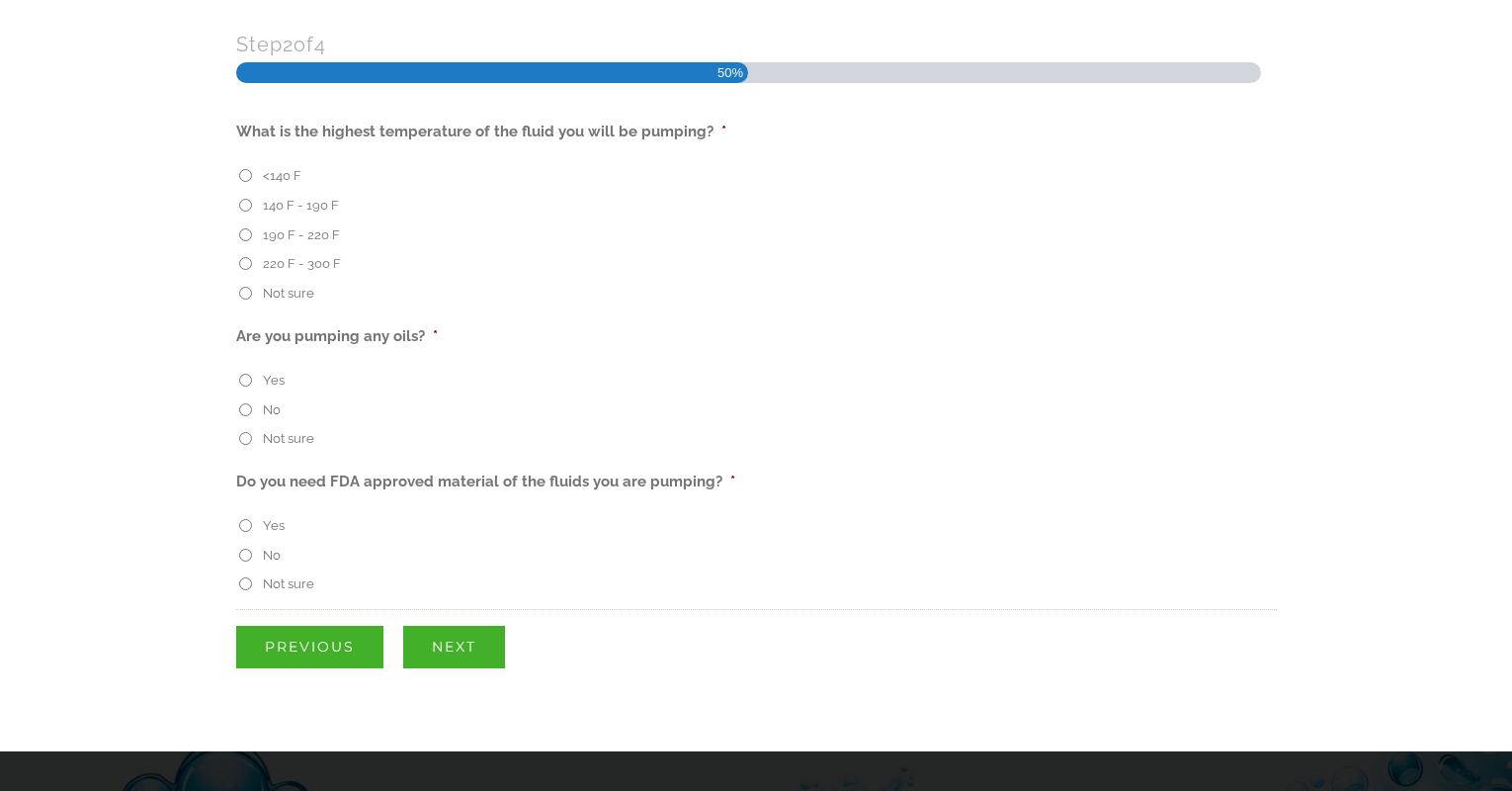 click on "<[TEMP]" at bounding box center [245, 175] 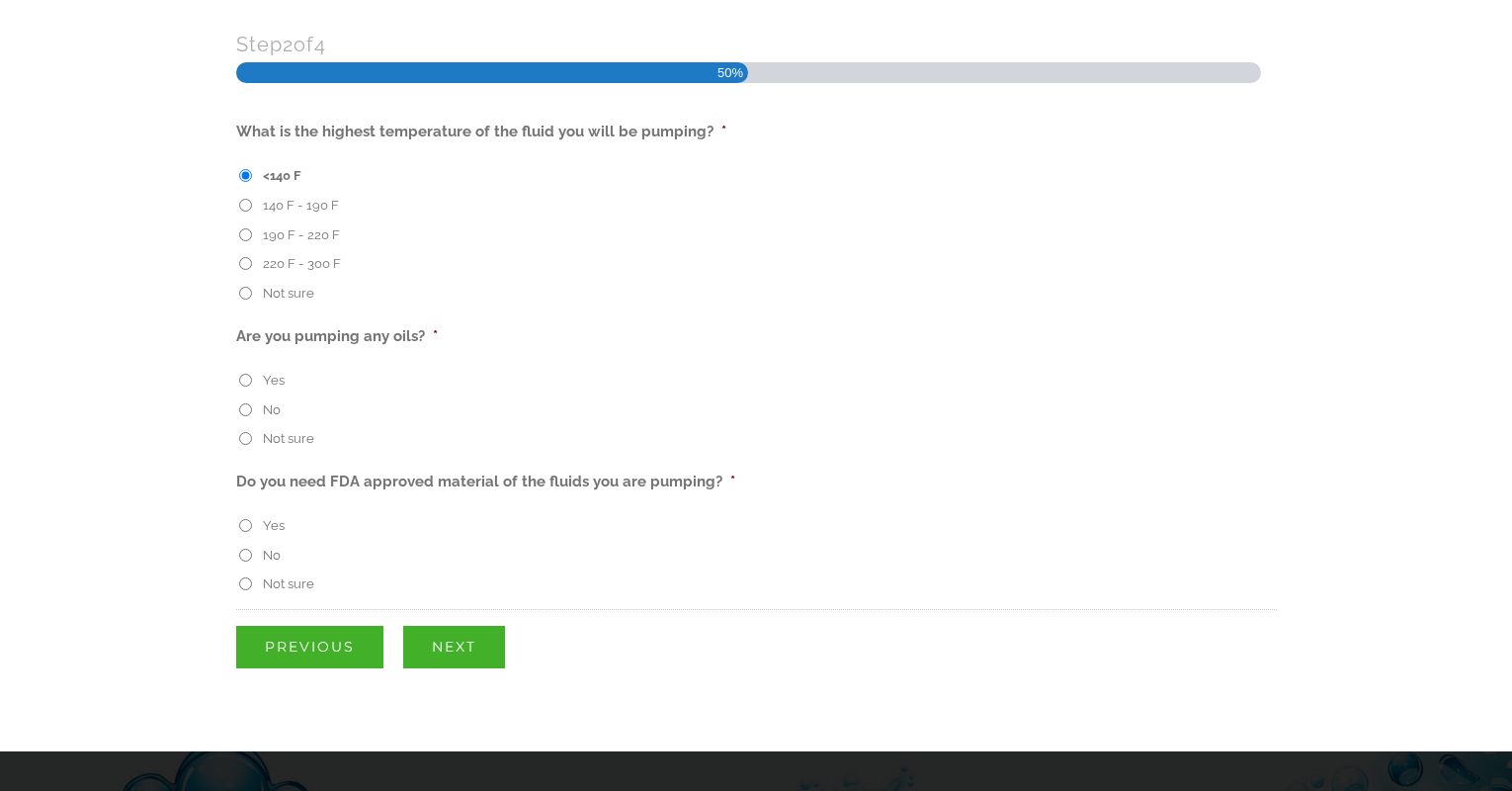 click on "No" at bounding box center (245, 555) 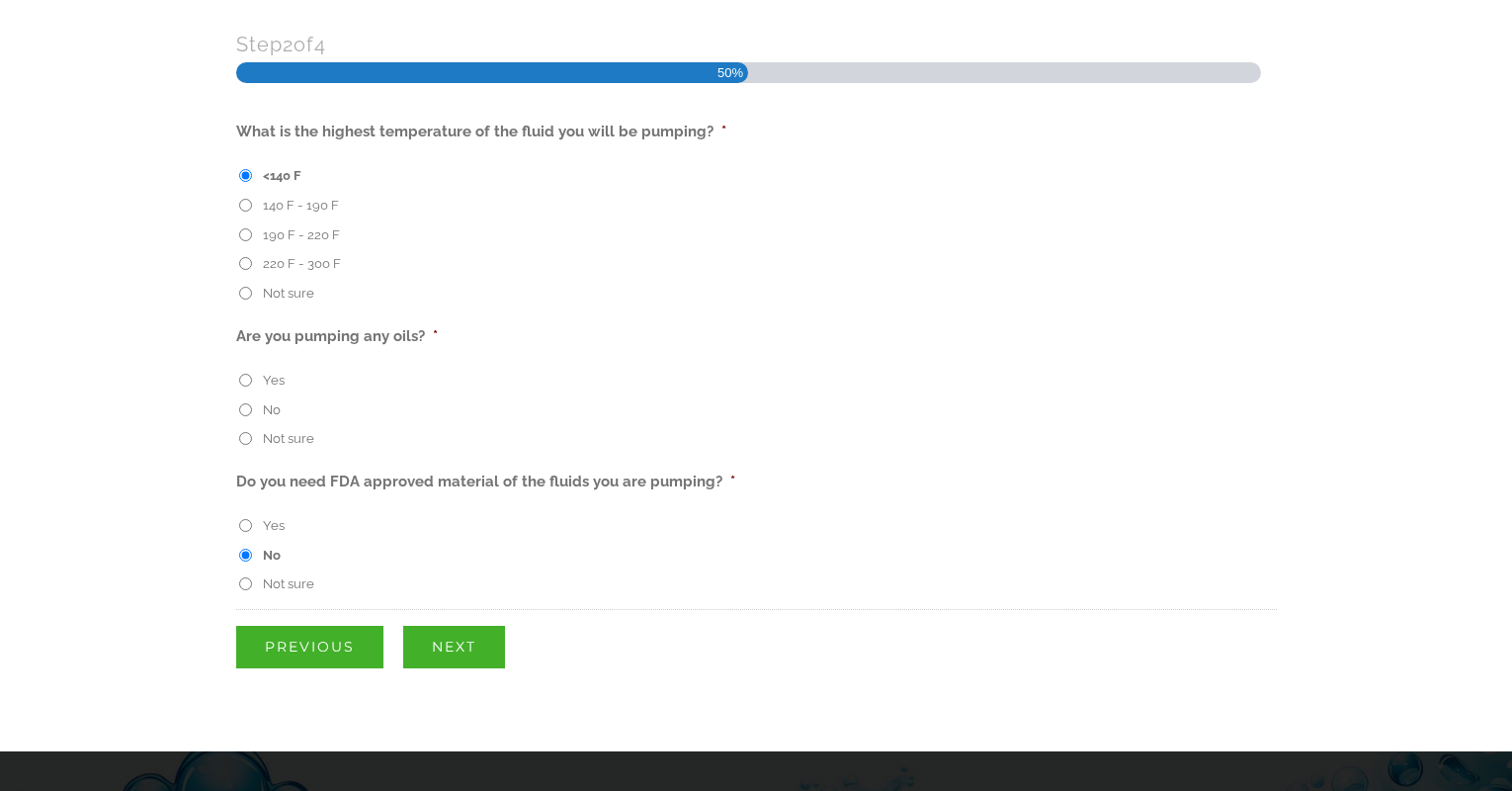 click on "Not sure" at bounding box center (245, 438) 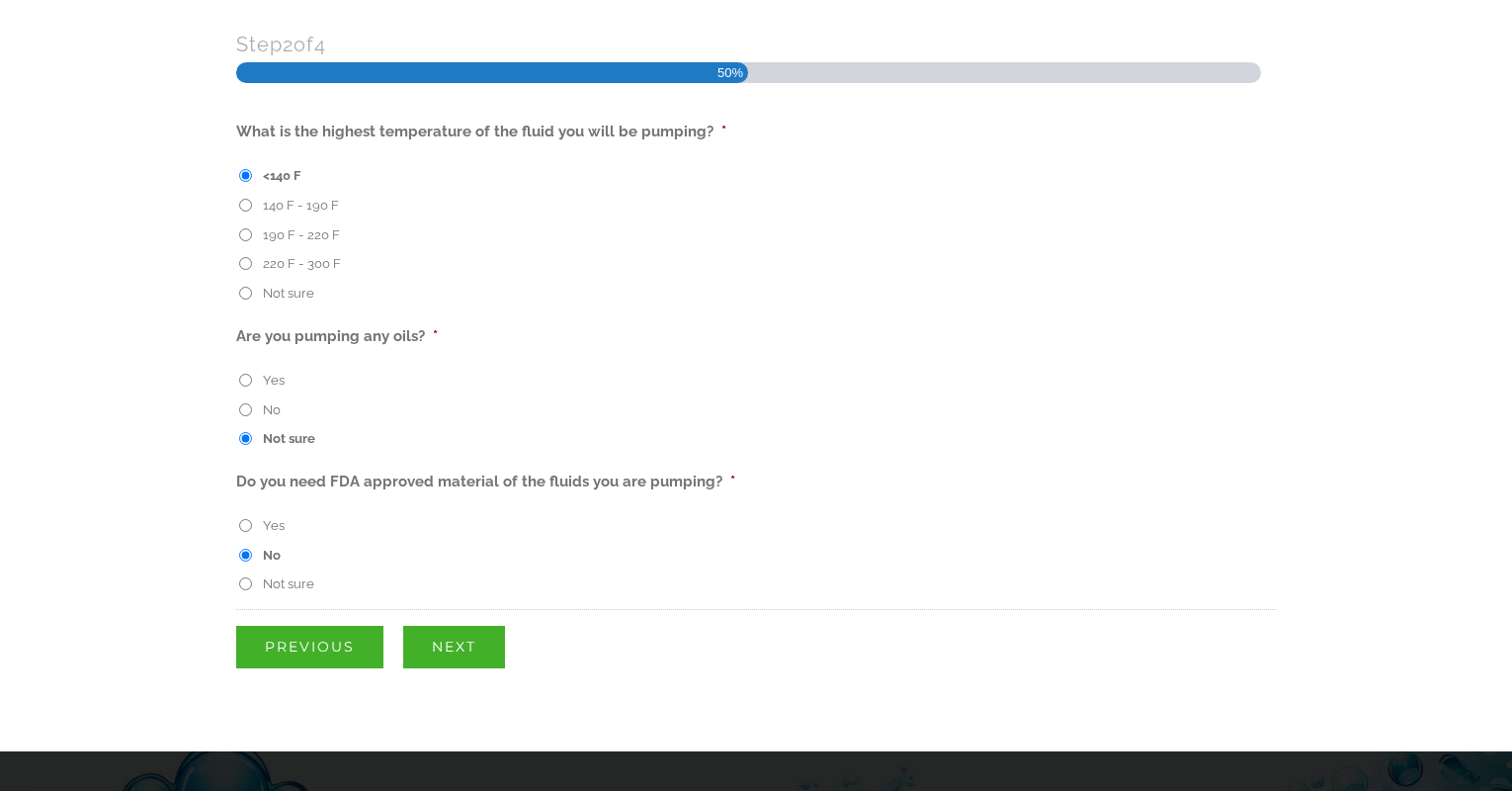 click on "Next" at bounding box center (454, 647) 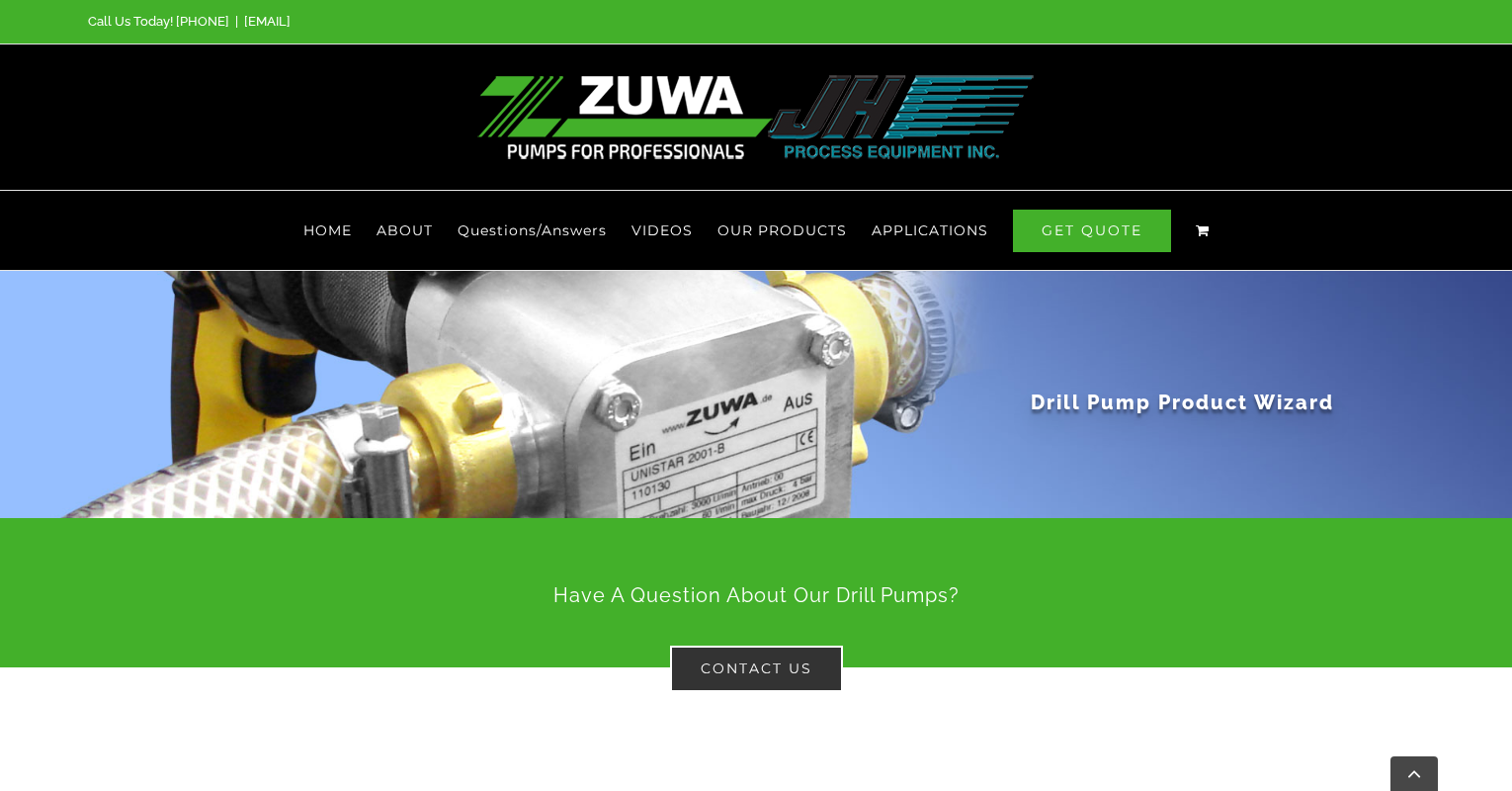 scroll, scrollTop: 825, scrollLeft: 0, axis: vertical 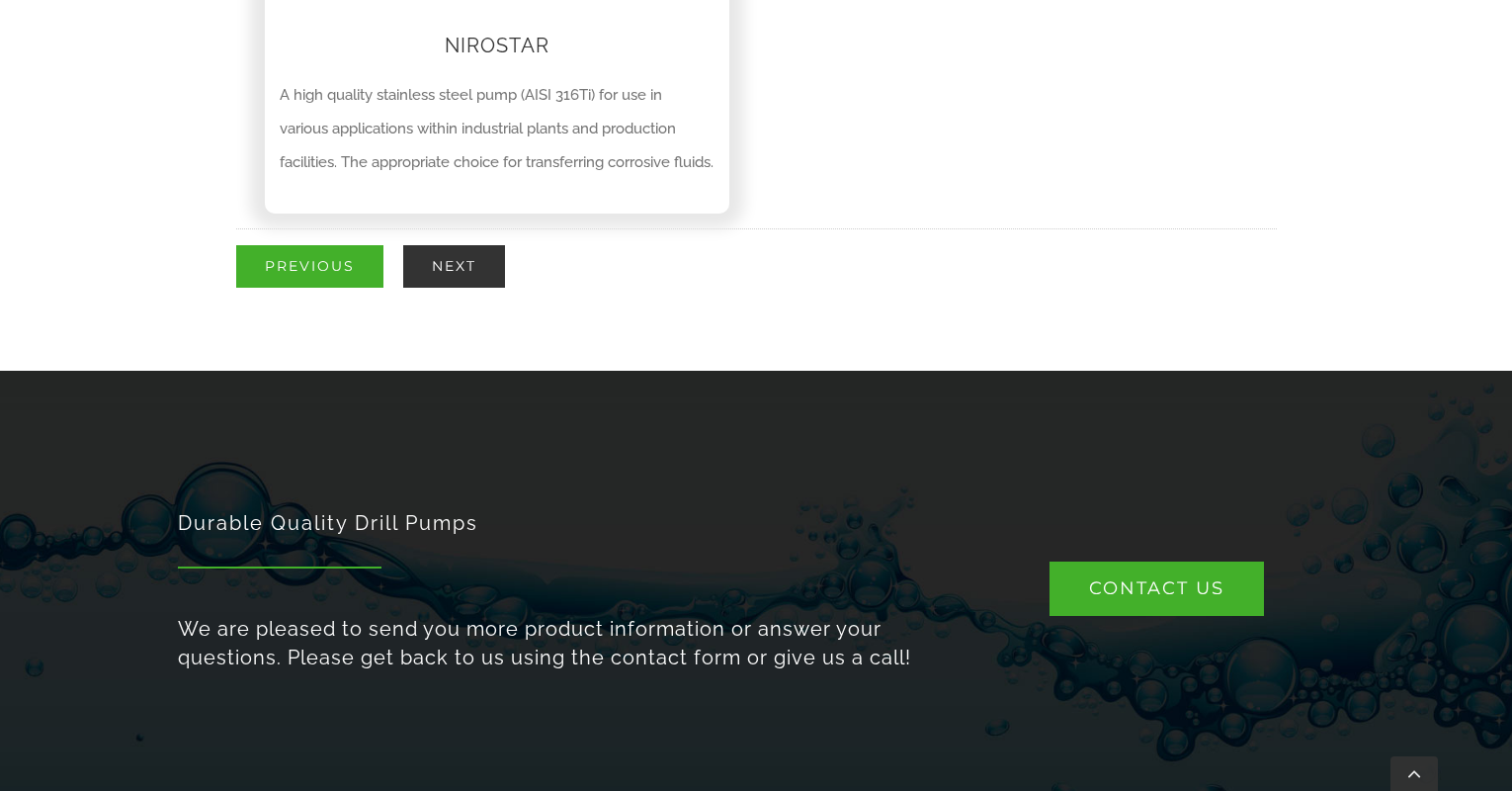 click on "Next" at bounding box center [454, 266] 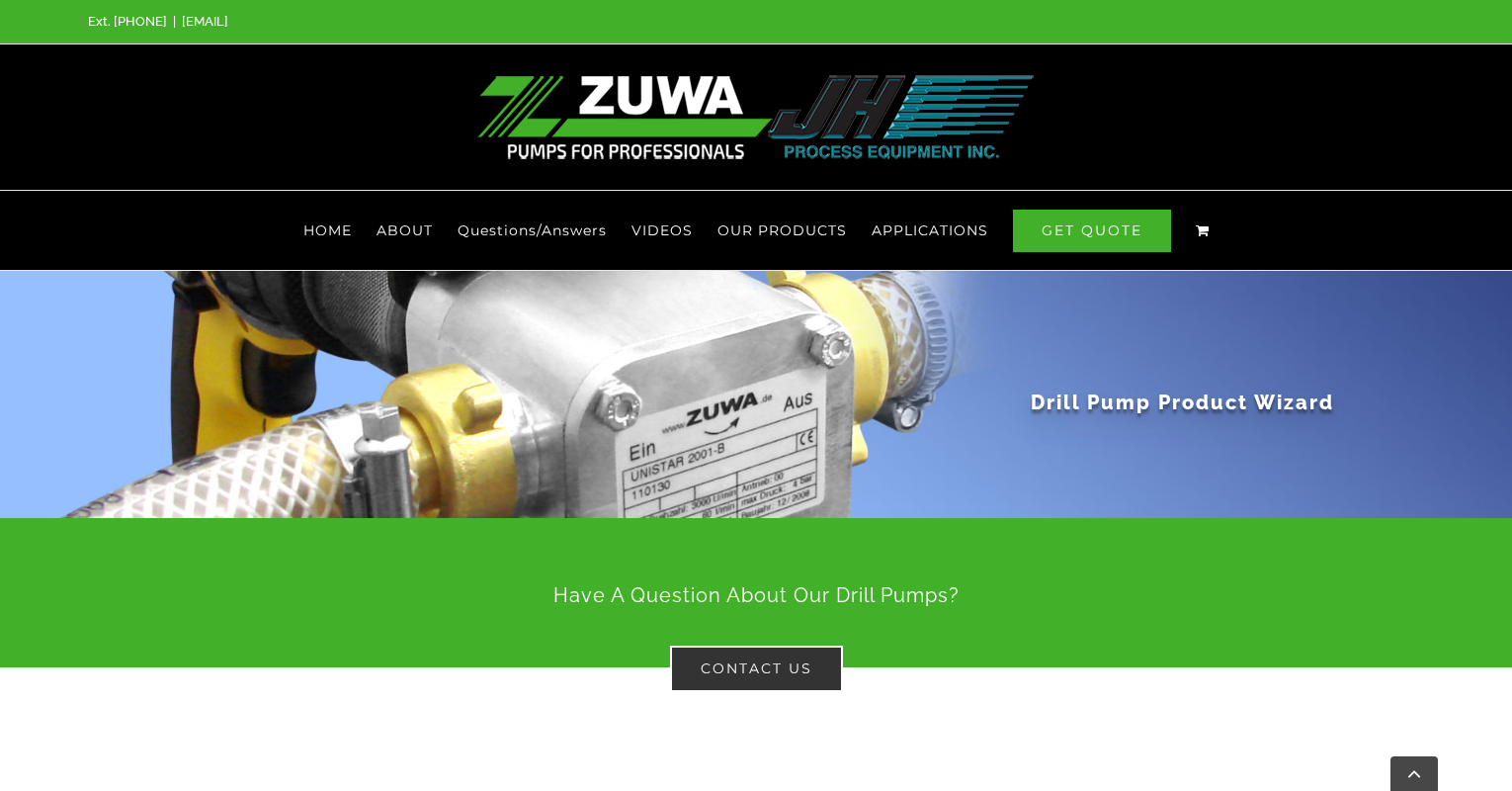 scroll, scrollTop: 825, scrollLeft: 0, axis: vertical 